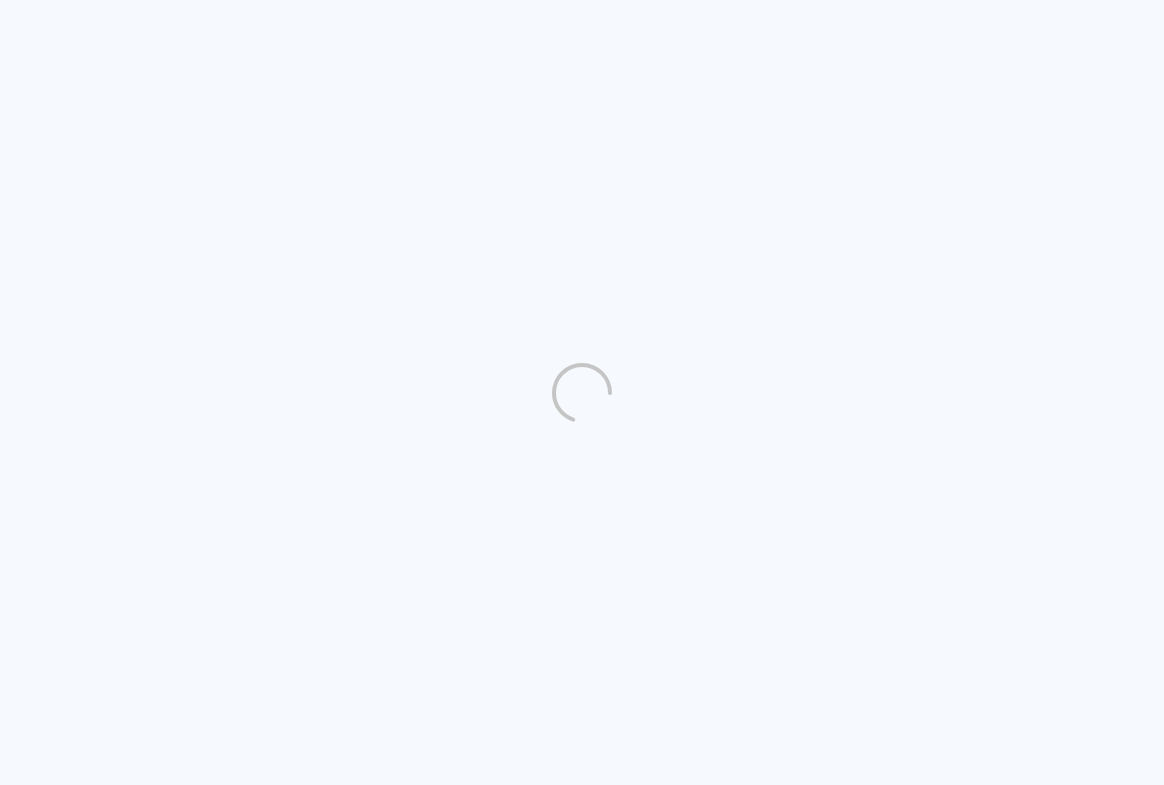scroll, scrollTop: 0, scrollLeft: 0, axis: both 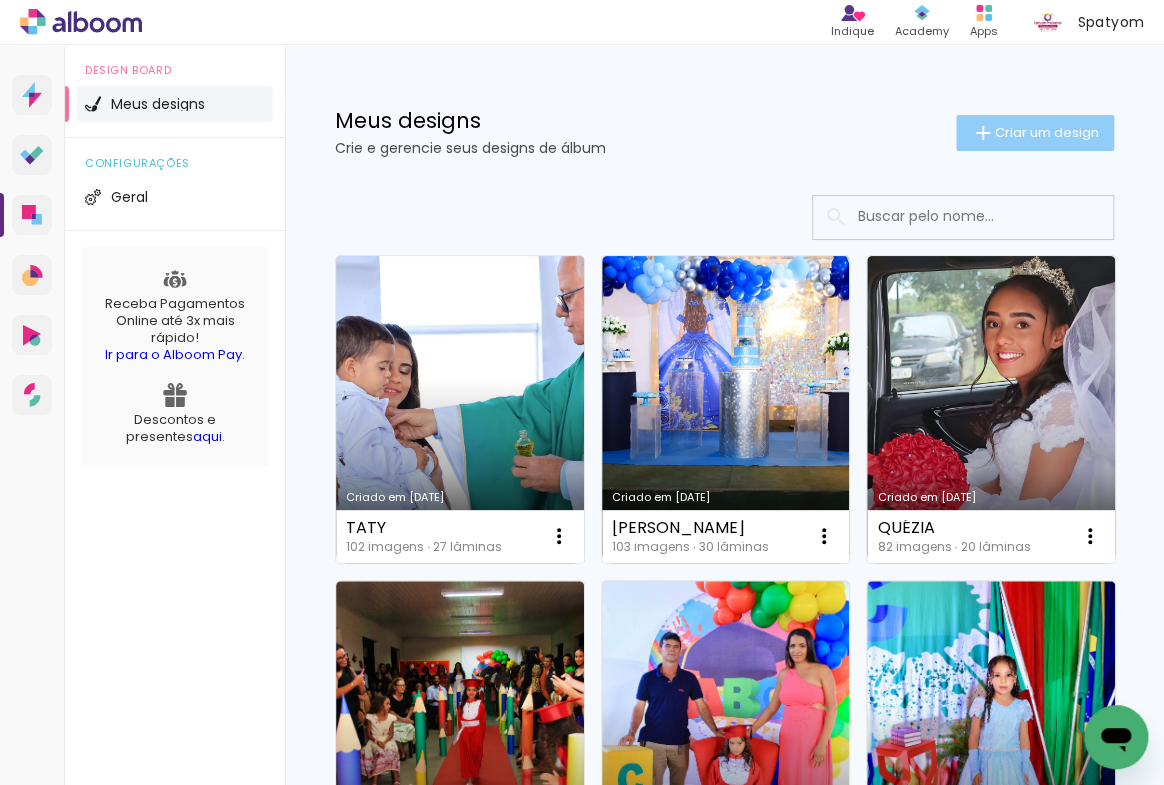 click on "Criar um design" 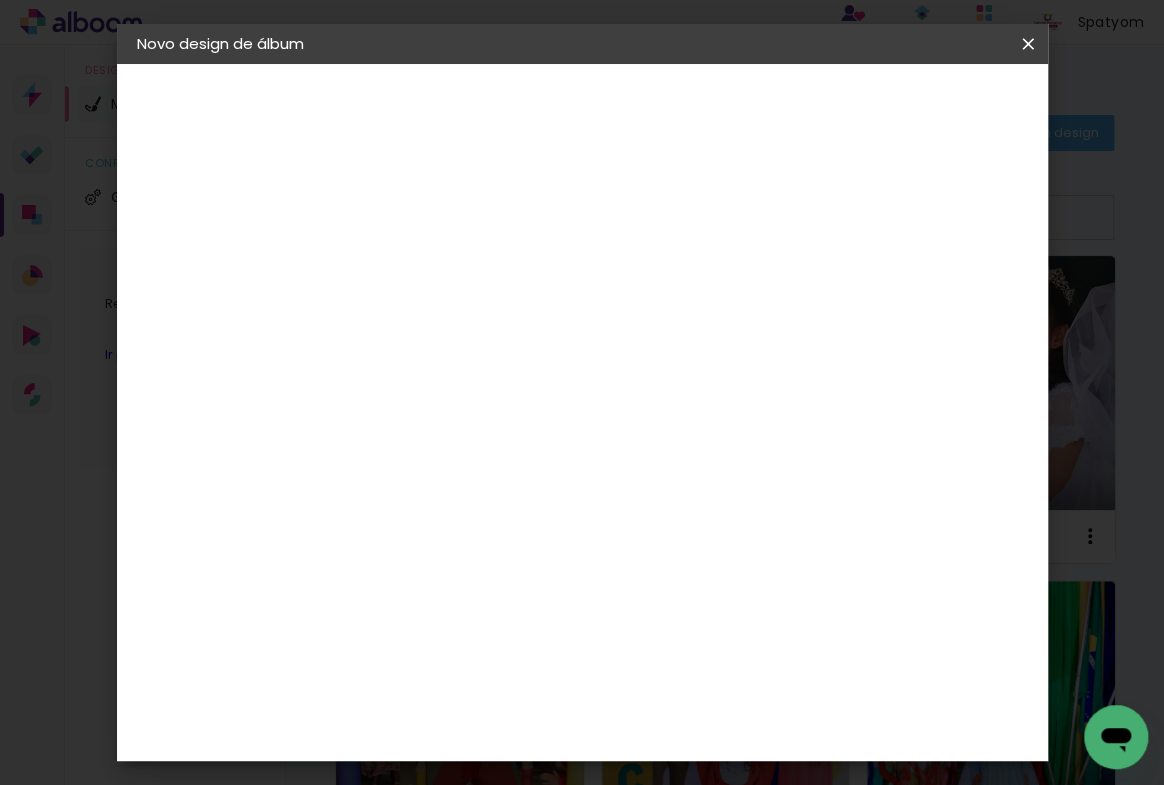 click at bounding box center [464, 268] 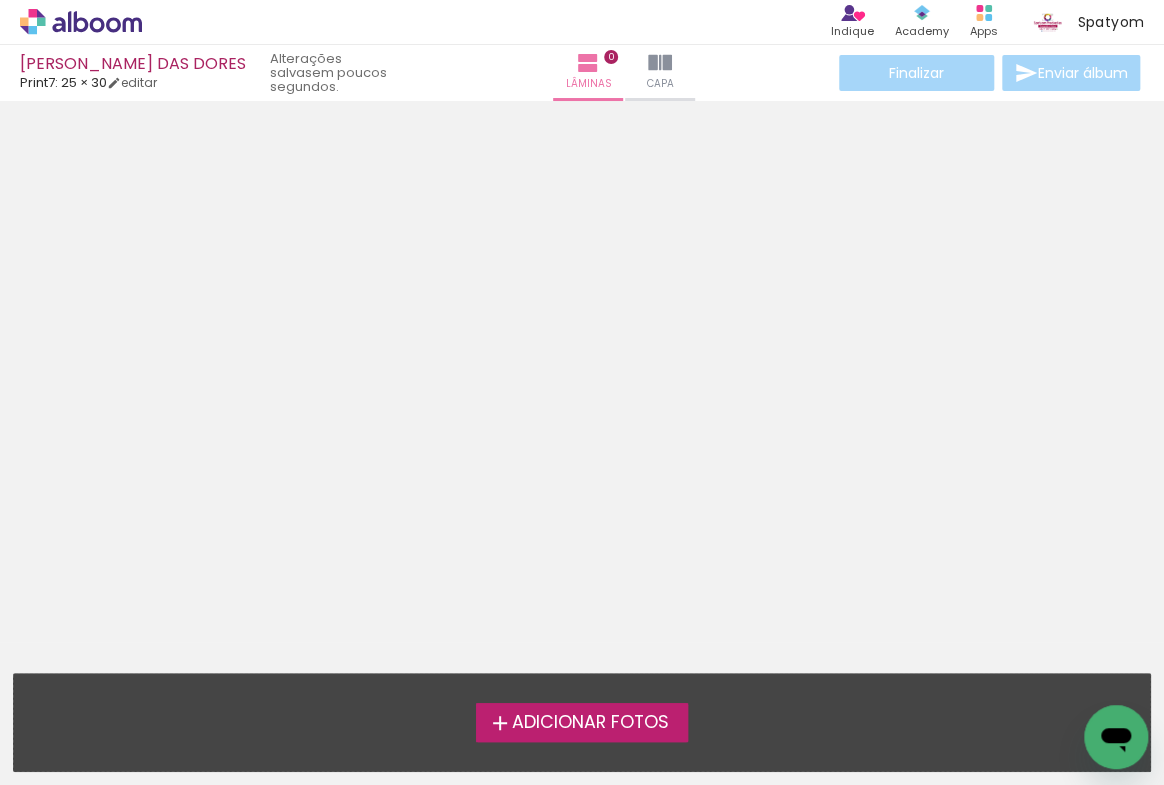 click on "Adicionar Fotos" at bounding box center [590, 723] 